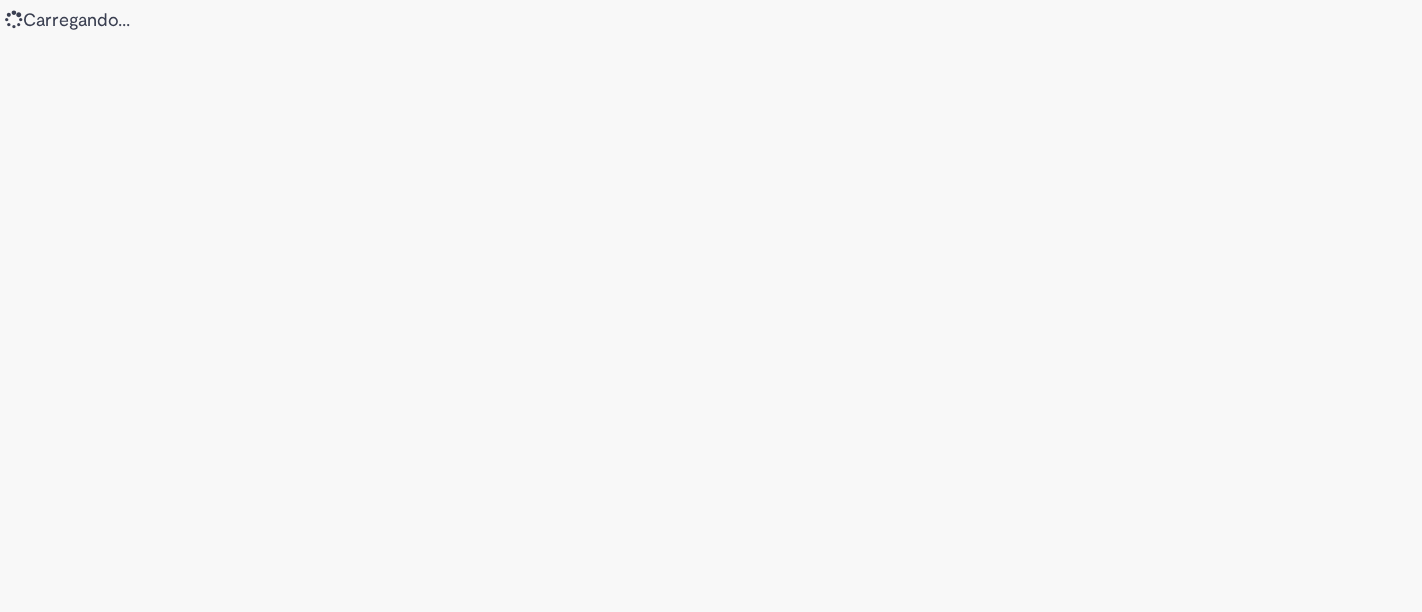scroll, scrollTop: 0, scrollLeft: 0, axis: both 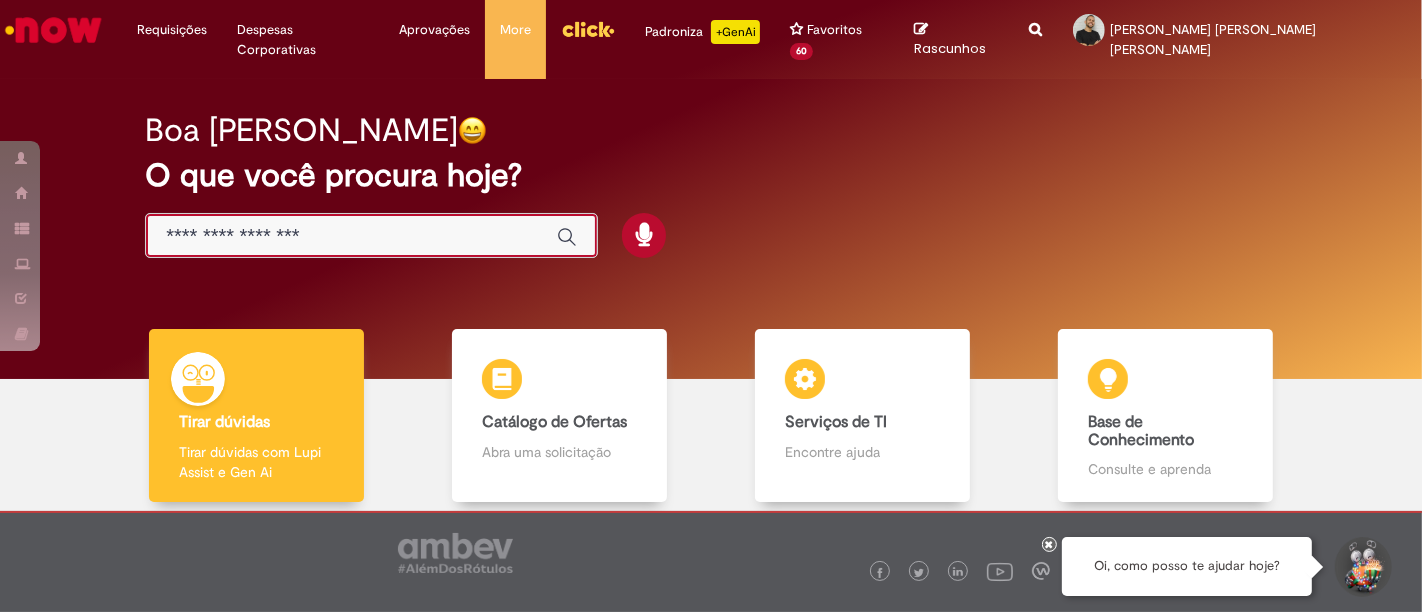 click at bounding box center (351, 236) 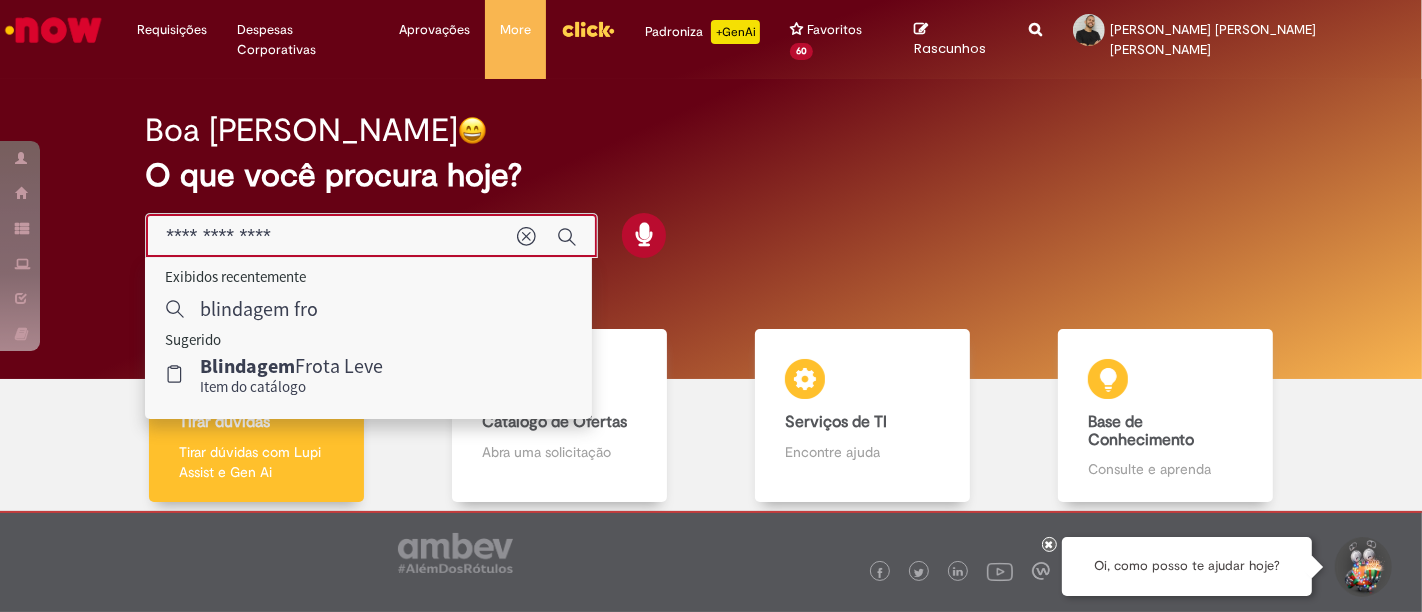 type on "**********" 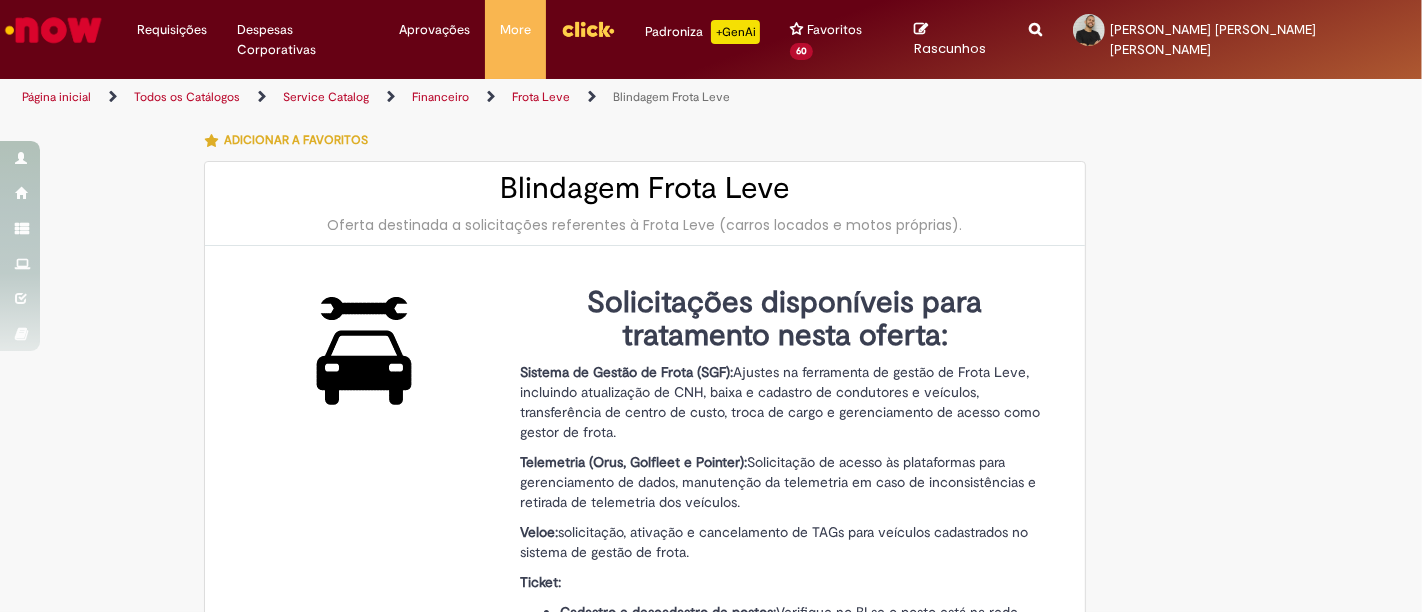 type on "********" 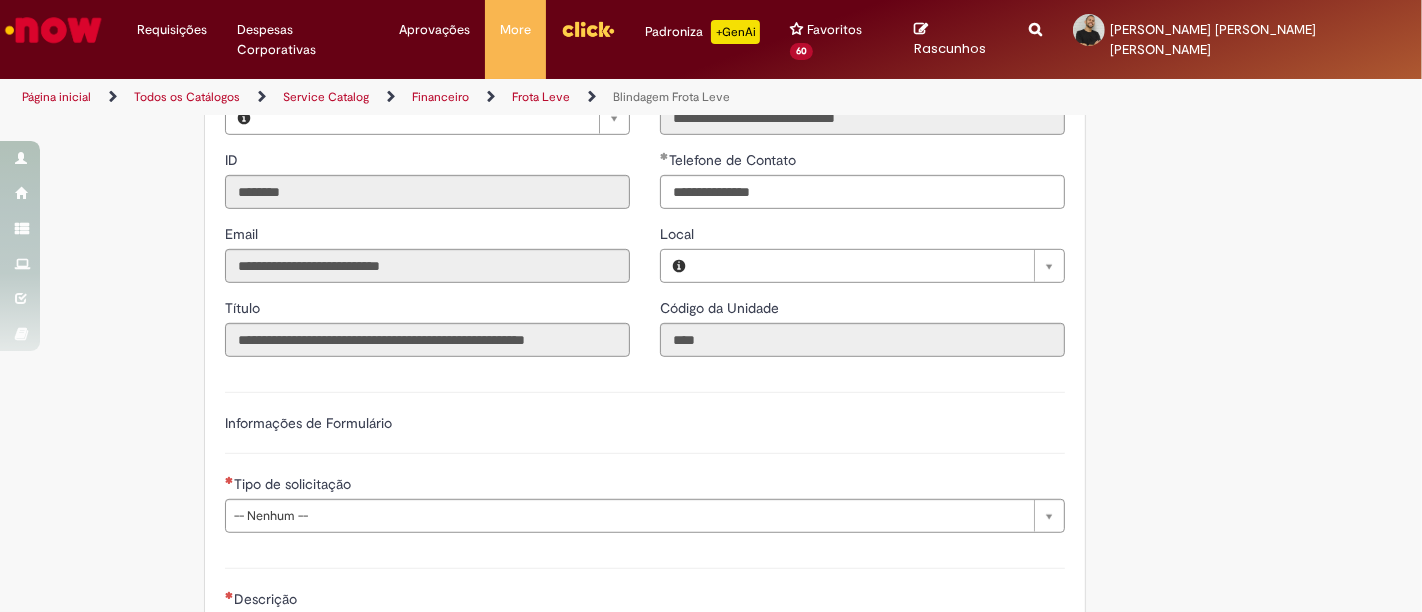 type on "**********" 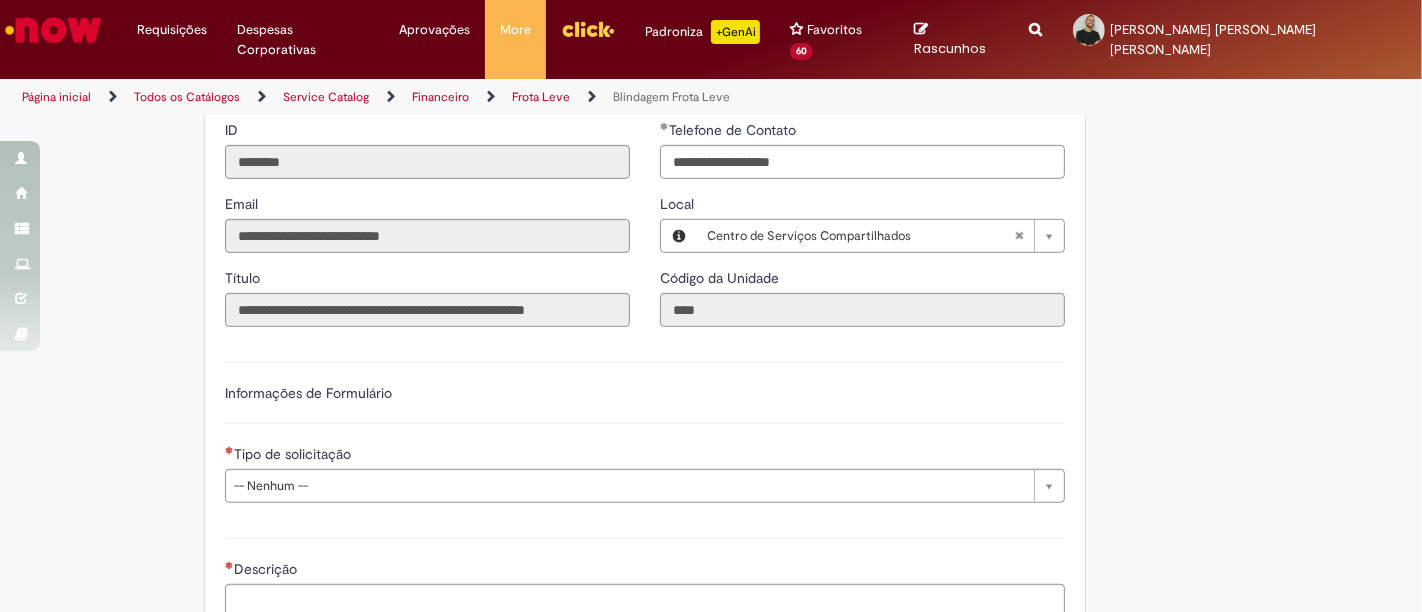 scroll, scrollTop: 1111, scrollLeft: 0, axis: vertical 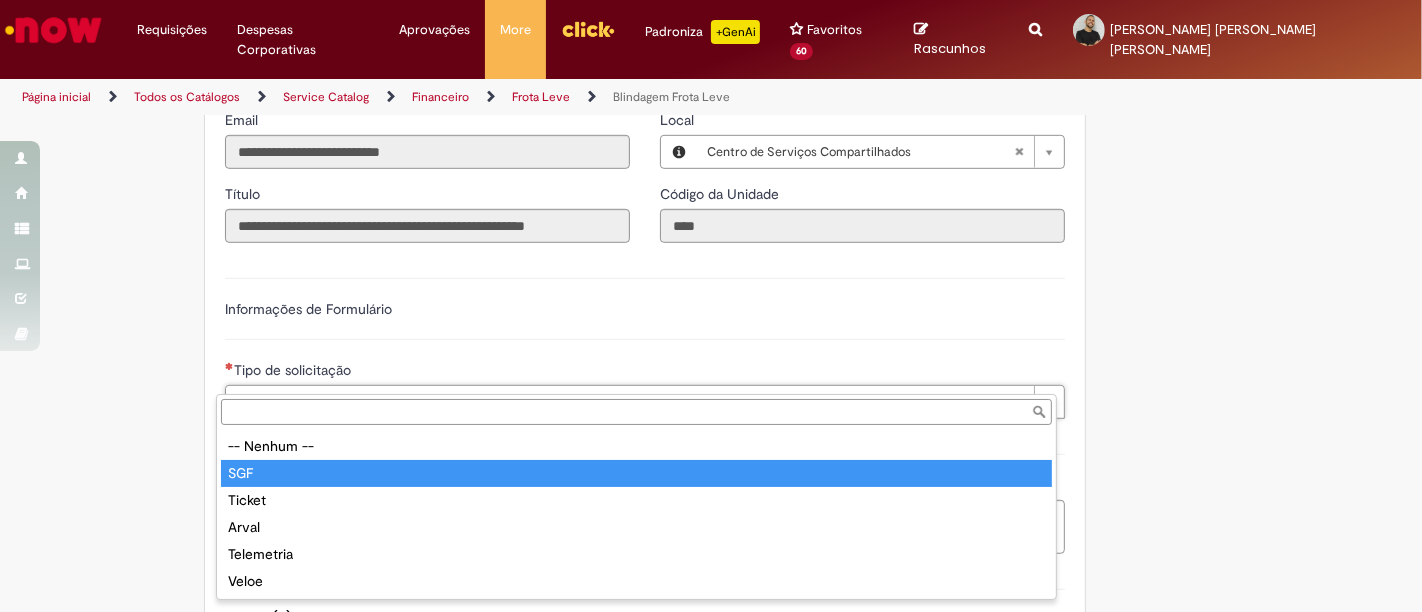 type on "***" 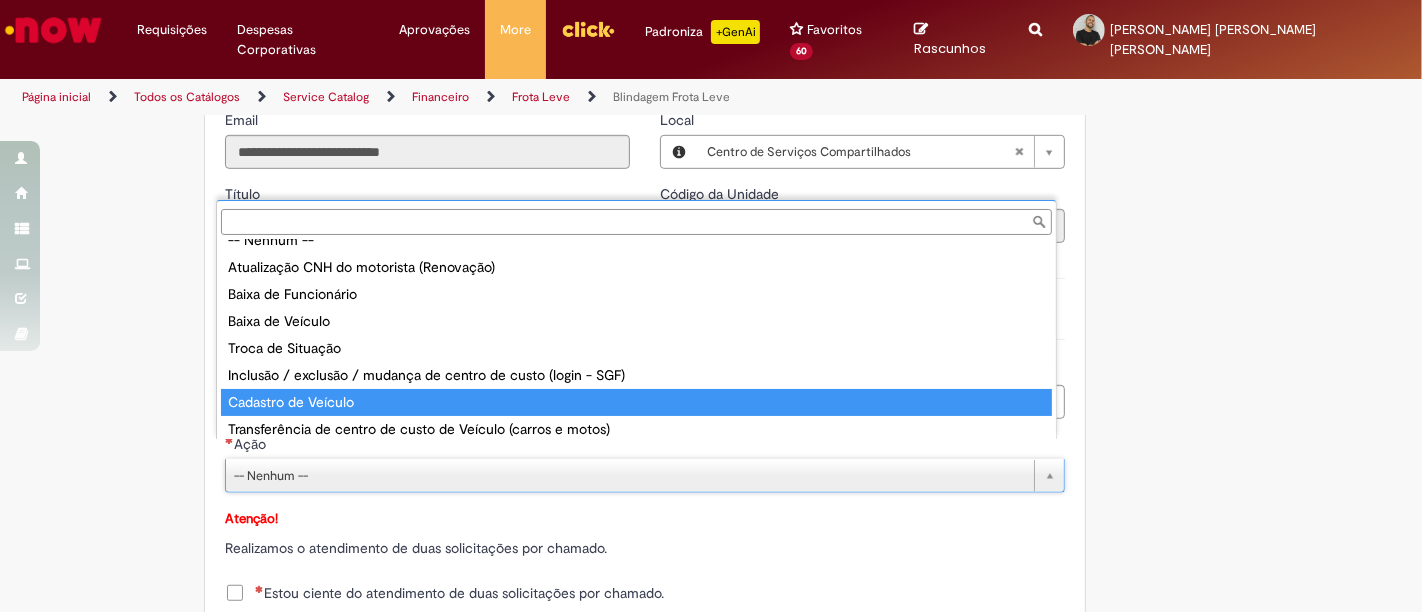 scroll, scrollTop: 104, scrollLeft: 0, axis: vertical 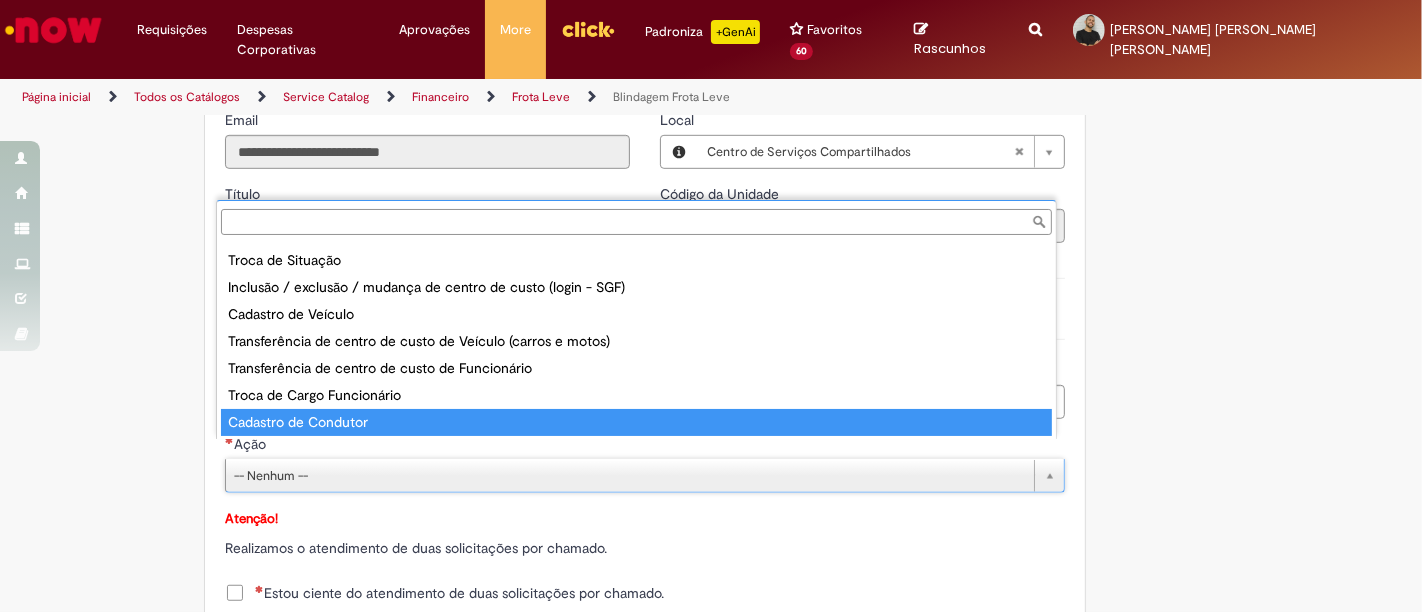 type on "**********" 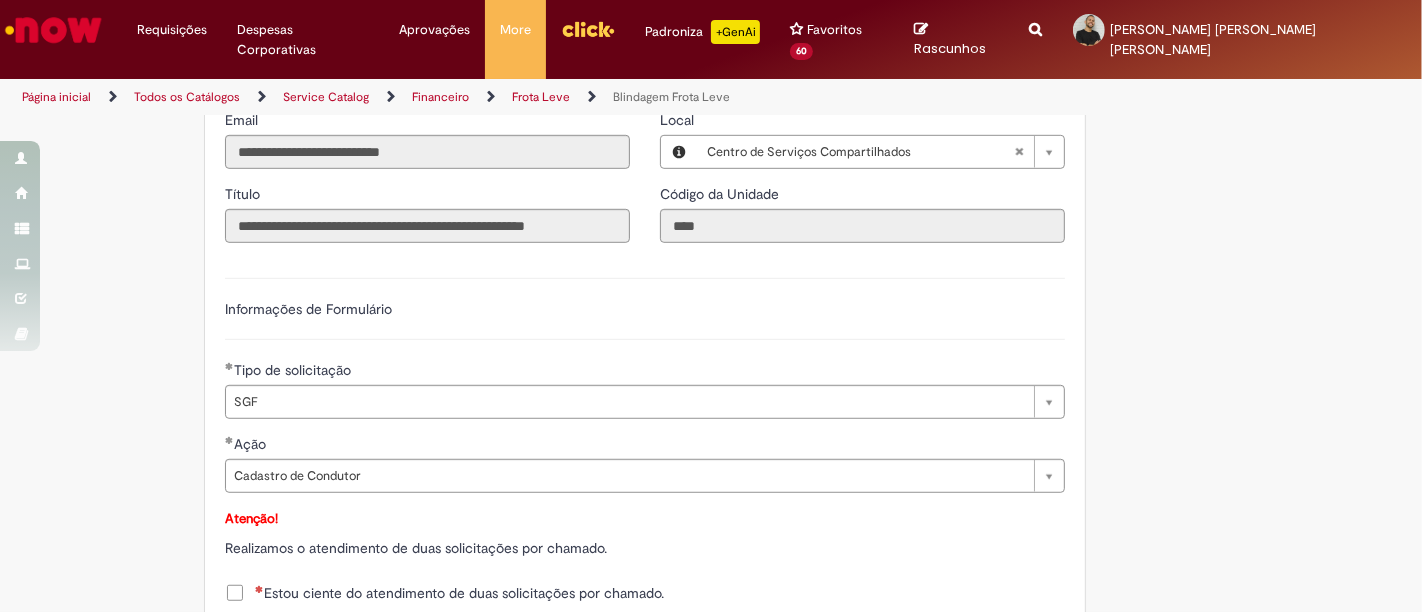 click on "Adicionar a Favoritos
Blindagem Frota Leve
Oferta destinada a solicitações referentes à Frota Leve (carros locados e motos próprias).
Solicitações disponíveis para tratamento nesta oferta:
Sistema de Gestão de Frota (SGF):  Ajustes na ferramenta de gestão de Frota Leve, incluindo atualização de CNH, baixa e cadastro de condutores e veículos, transferência de centro de custo, troca de cargo e gerenciamento de acesso como gestor de frota.
Telemetria (Orus, Golfleet e Pointer):  Solicitação de acesso às plataformas para gerenciamento de dados, manutenção da telemetria [PERSON_NAME] de inconsistências e retirada de telemetria dos veículos.
Veloe:  solicitação, ativação e cancelamento de TAGs para veículos cadastrados no sistema de gestão de frota.
Ticket:
Cadastro e descadastro de postos: Link do BI
Cartão Coringa:
Combustível: LUPI" at bounding box center (613, 430) 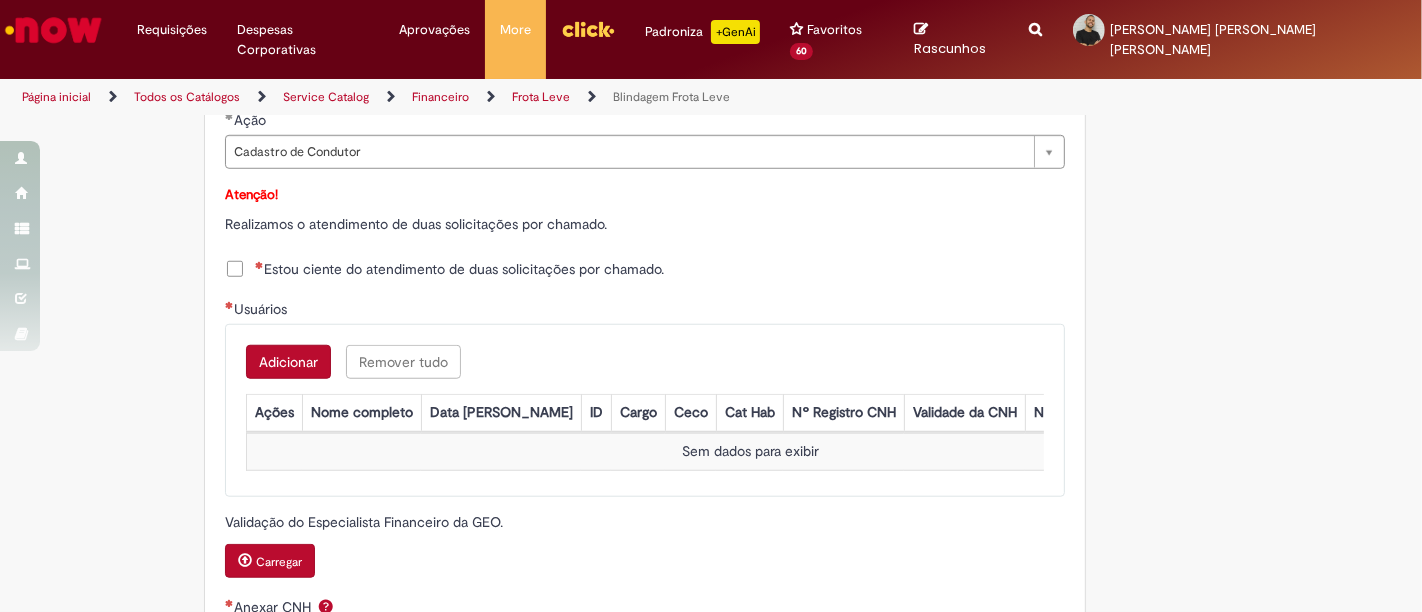 scroll, scrollTop: 1444, scrollLeft: 0, axis: vertical 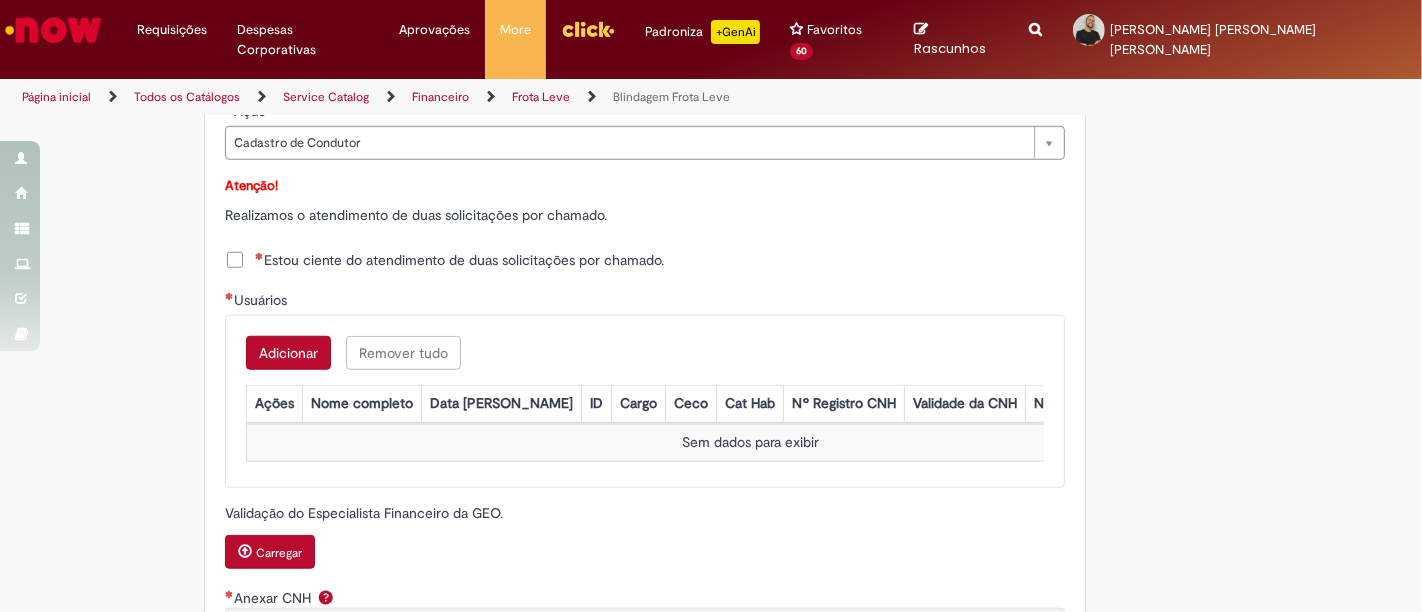 click on "Adicionar" at bounding box center [288, 353] 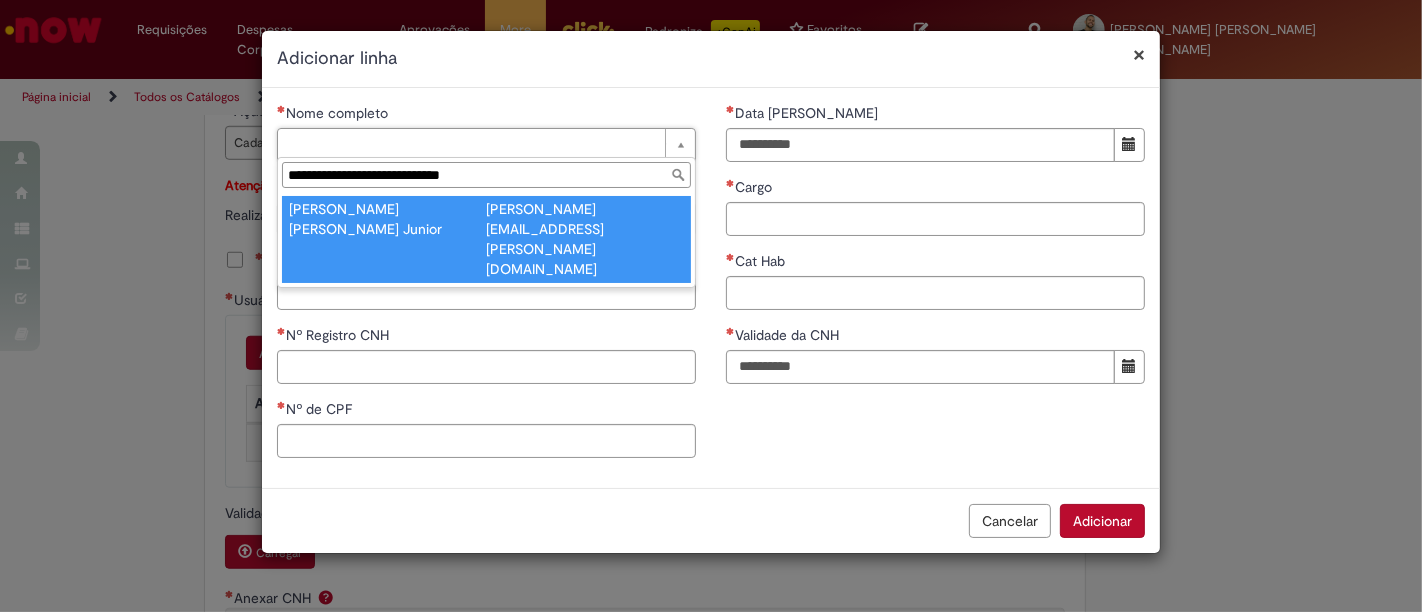 type on "**********" 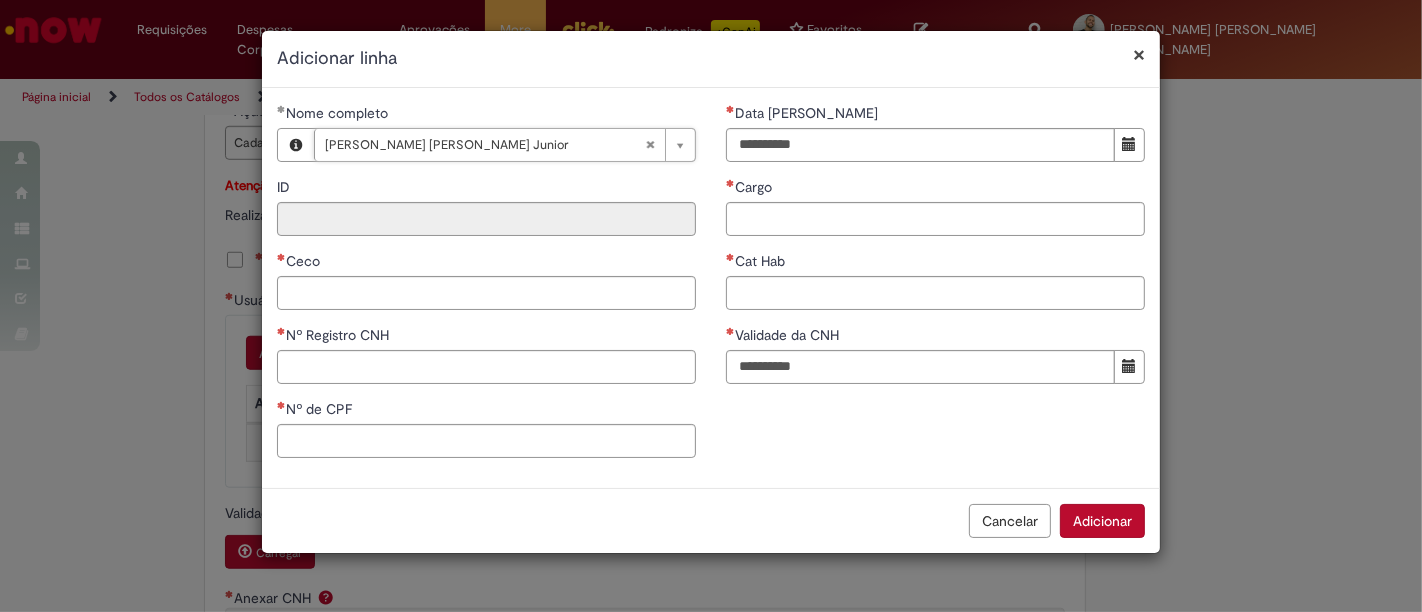 type on "********" 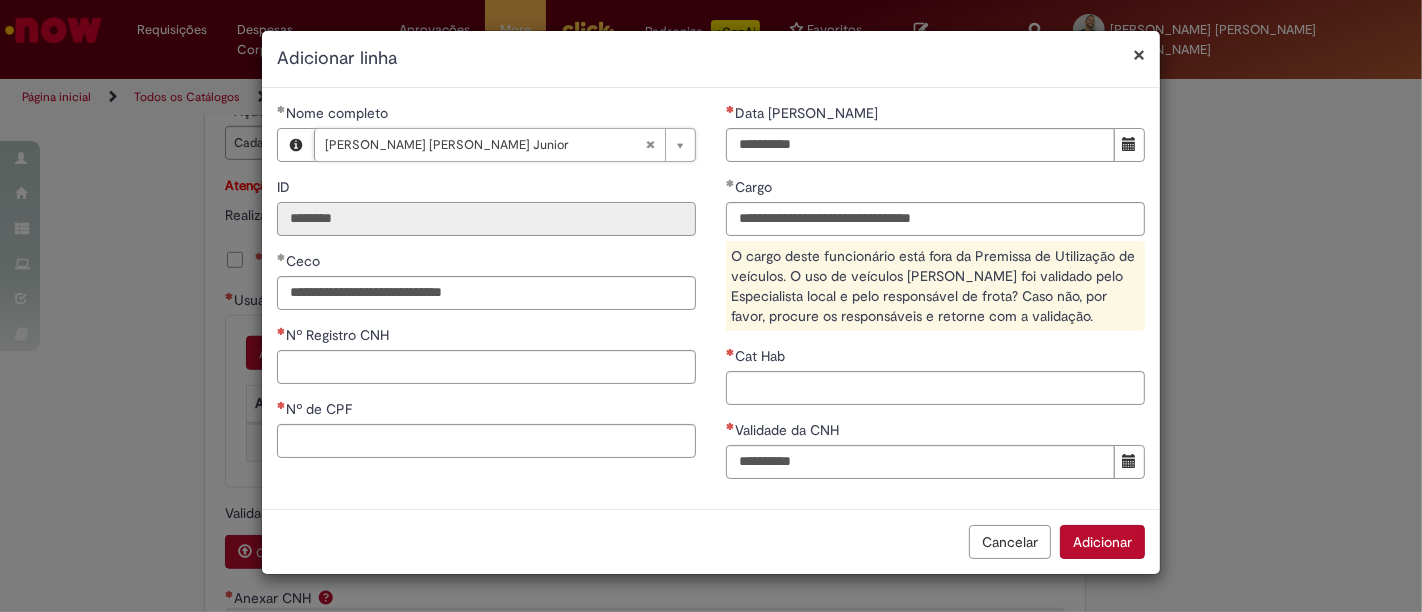 click on "********" at bounding box center (486, 219) 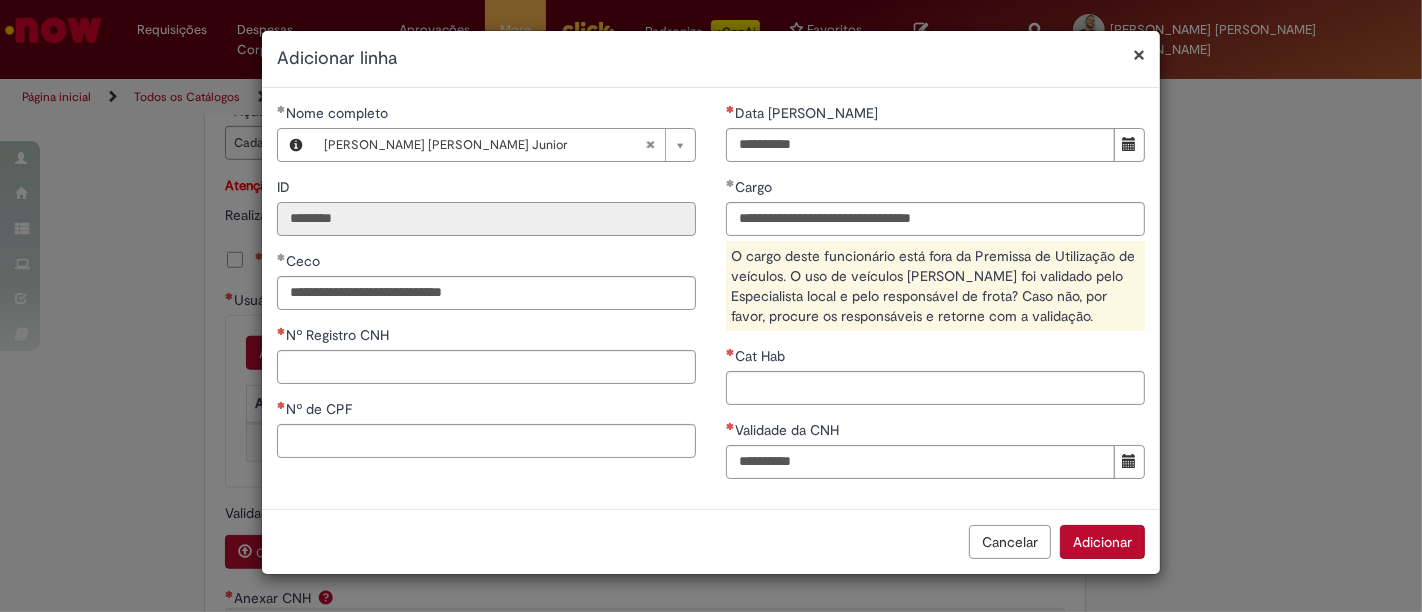 click on "********" at bounding box center [486, 219] 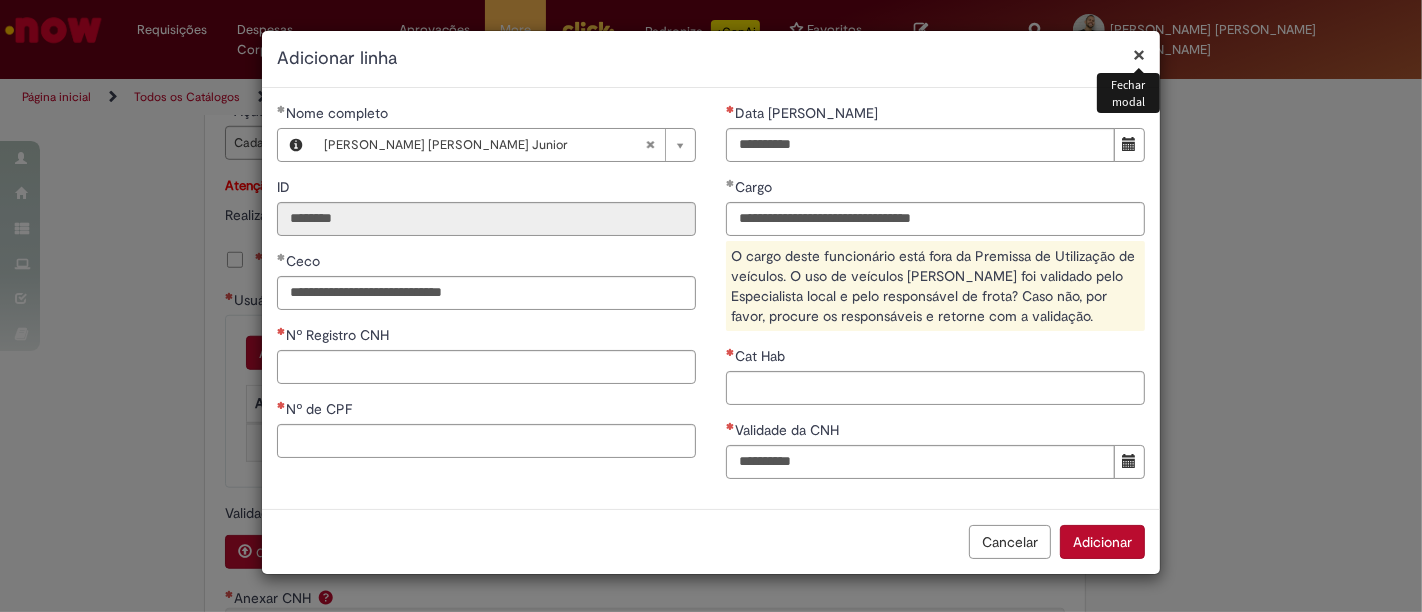 click on "×" at bounding box center [1139, 54] 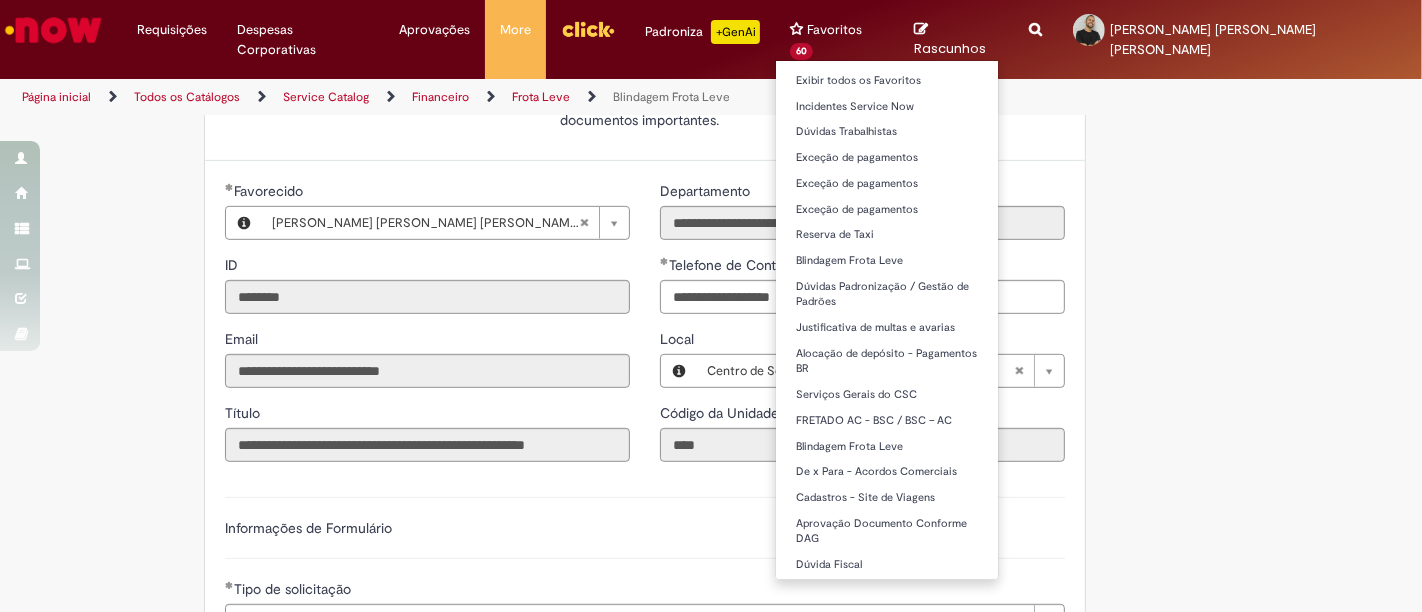 scroll, scrollTop: 888, scrollLeft: 0, axis: vertical 